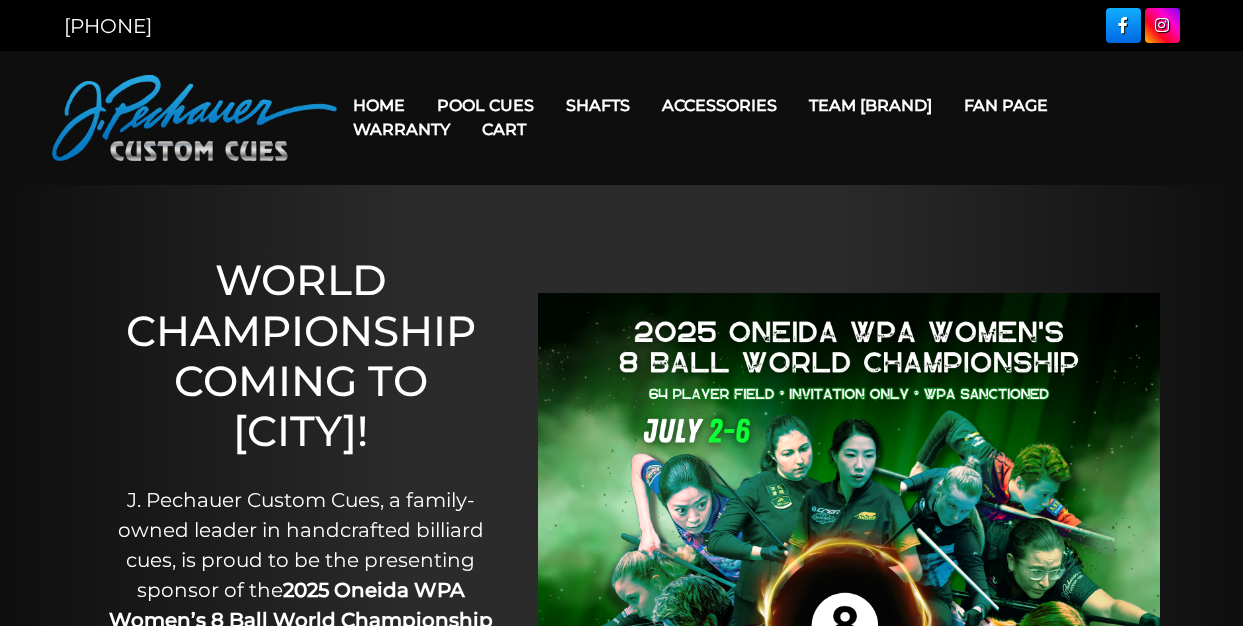 scroll, scrollTop: 0, scrollLeft: 0, axis: both 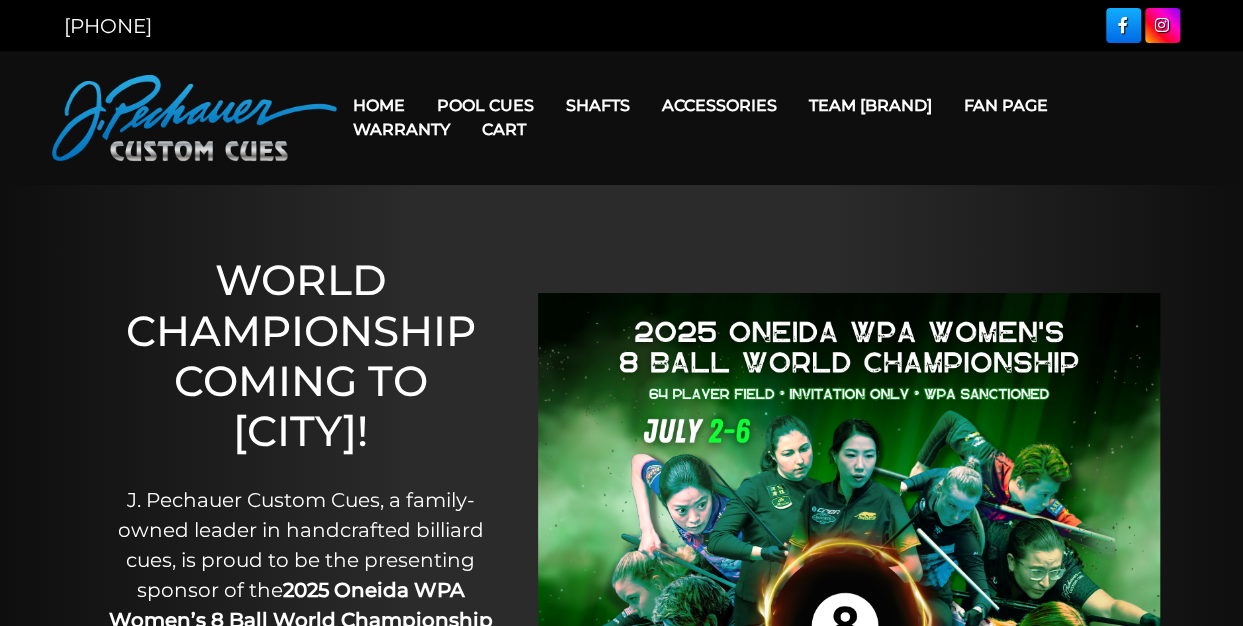 click on "Team Pechauer" at bounding box center (870, 105) 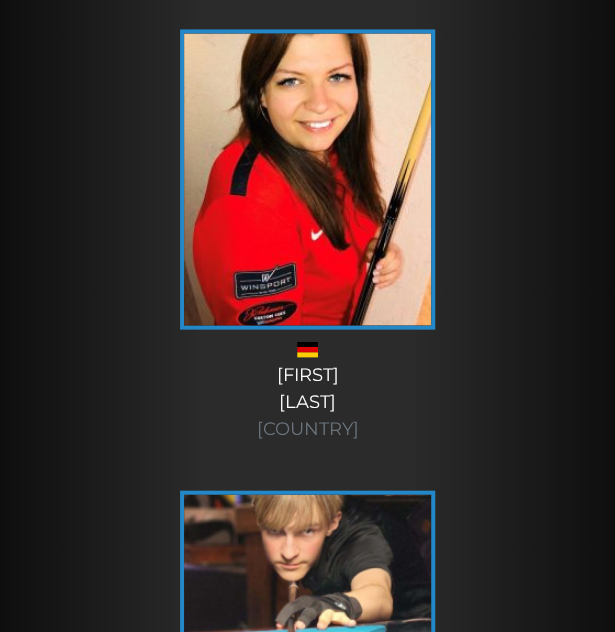 scroll, scrollTop: 19234, scrollLeft: 0, axis: vertical 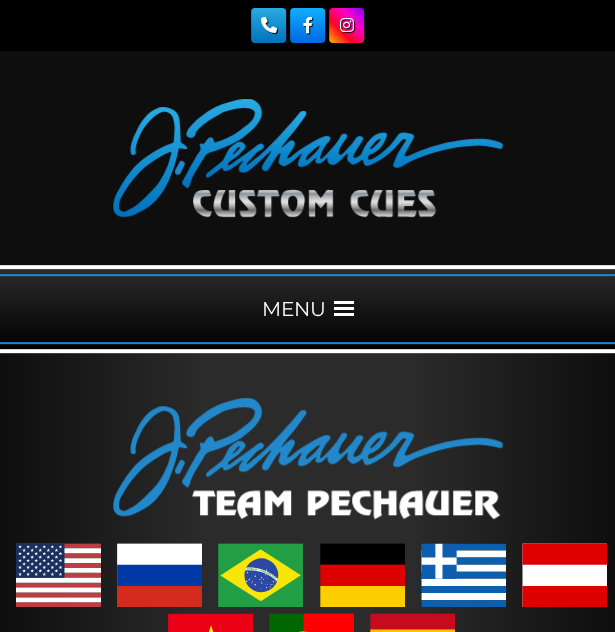 click on "MENU" at bounding box center [307, 309] 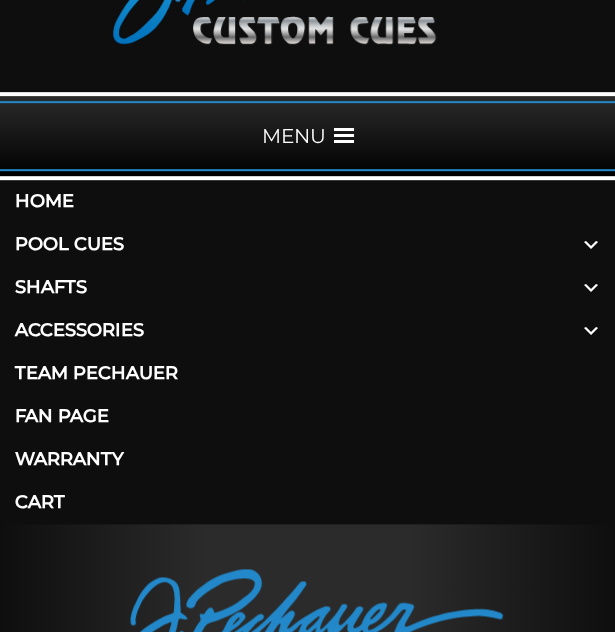 scroll, scrollTop: 174, scrollLeft: 0, axis: vertical 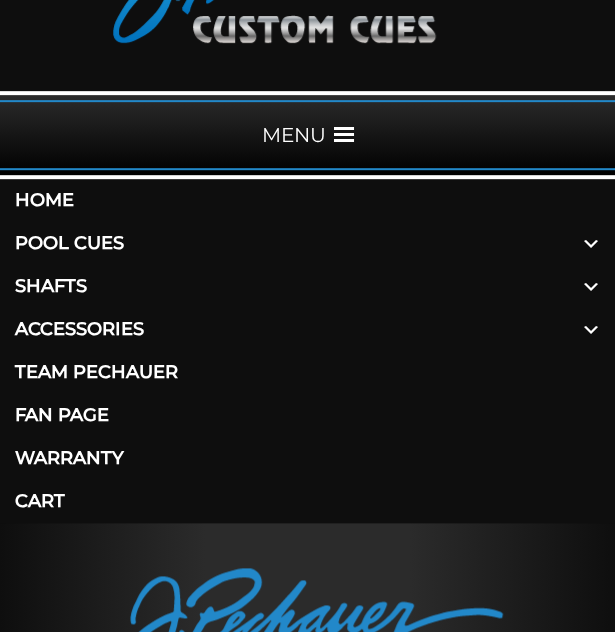 click on "Home" at bounding box center [307, 200] 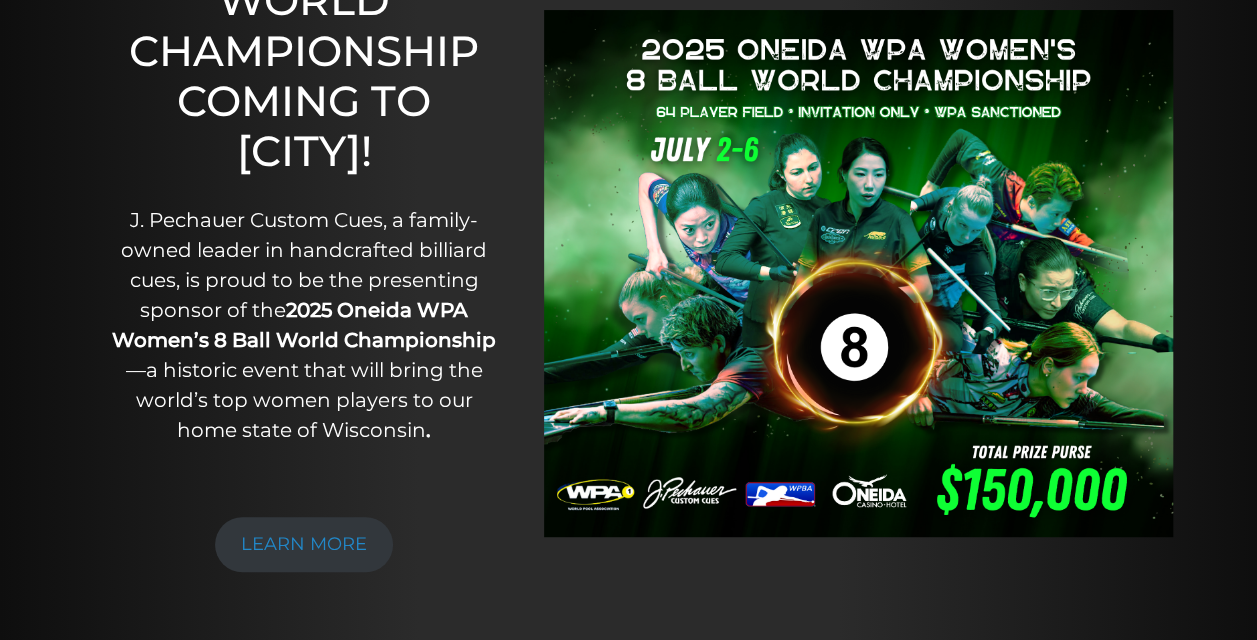 scroll, scrollTop: 0, scrollLeft: 0, axis: both 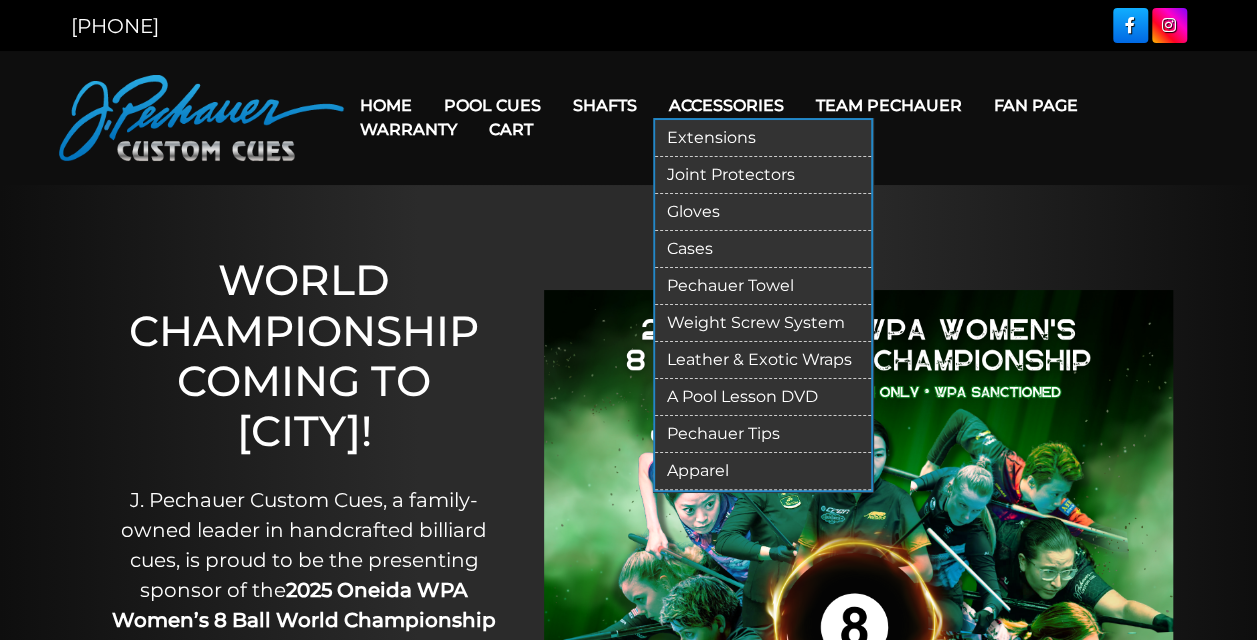 click on "Apparel" at bounding box center (763, 471) 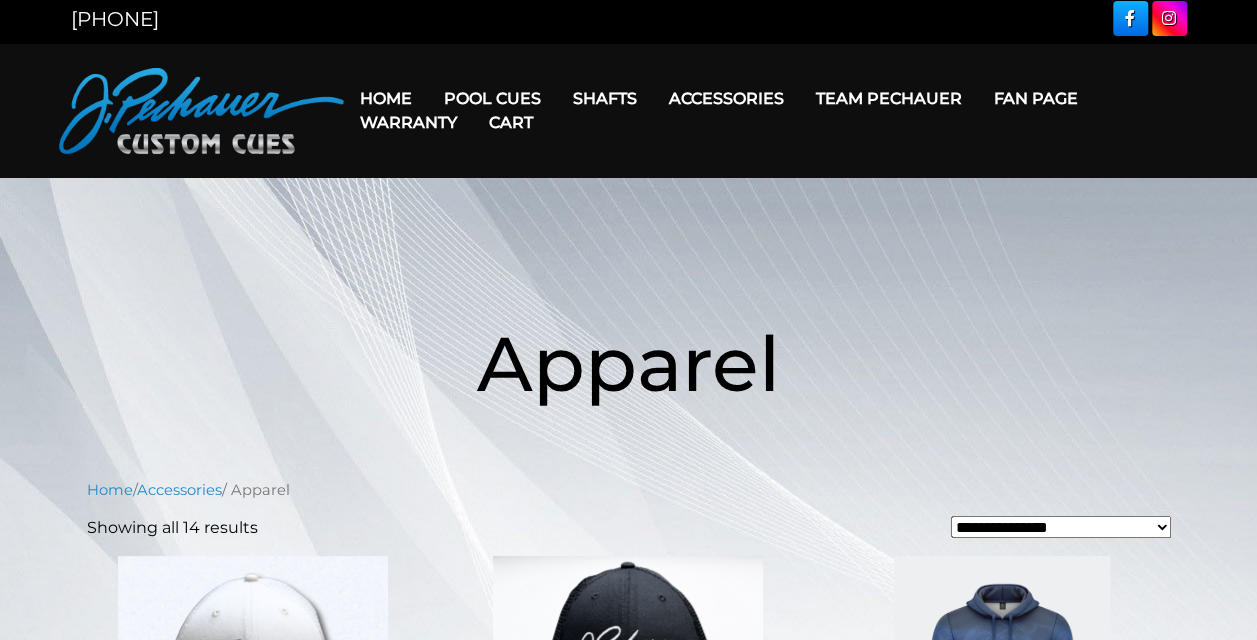 scroll, scrollTop: 0, scrollLeft: 0, axis: both 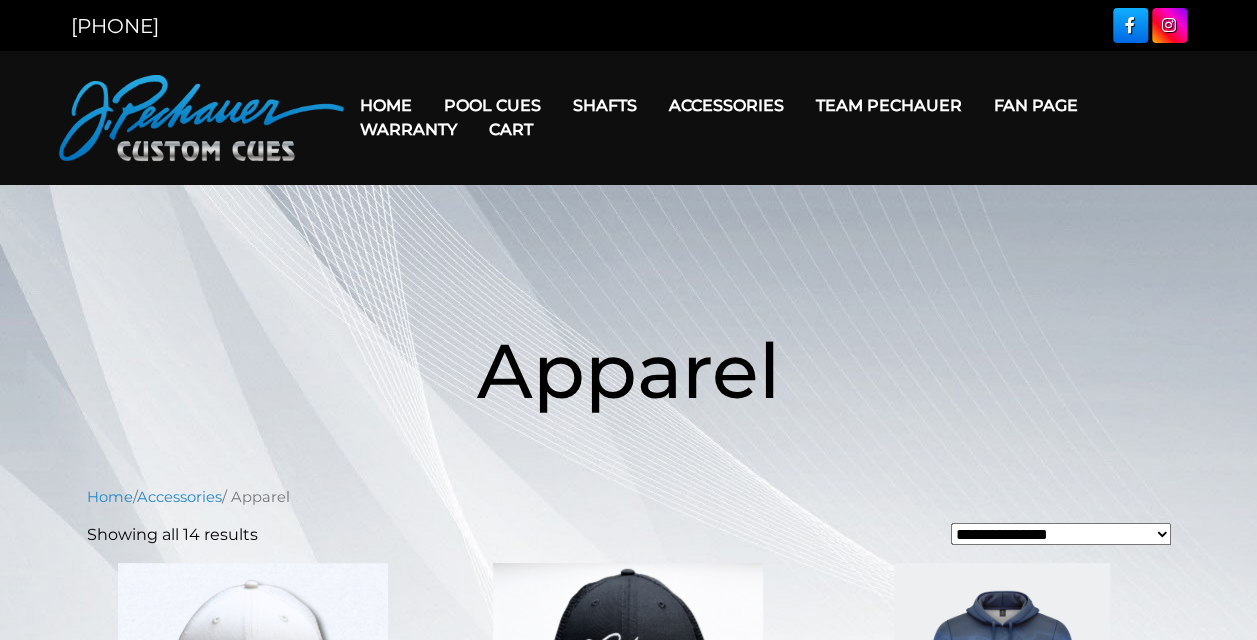 click on "Team Pechauer" at bounding box center [889, 105] 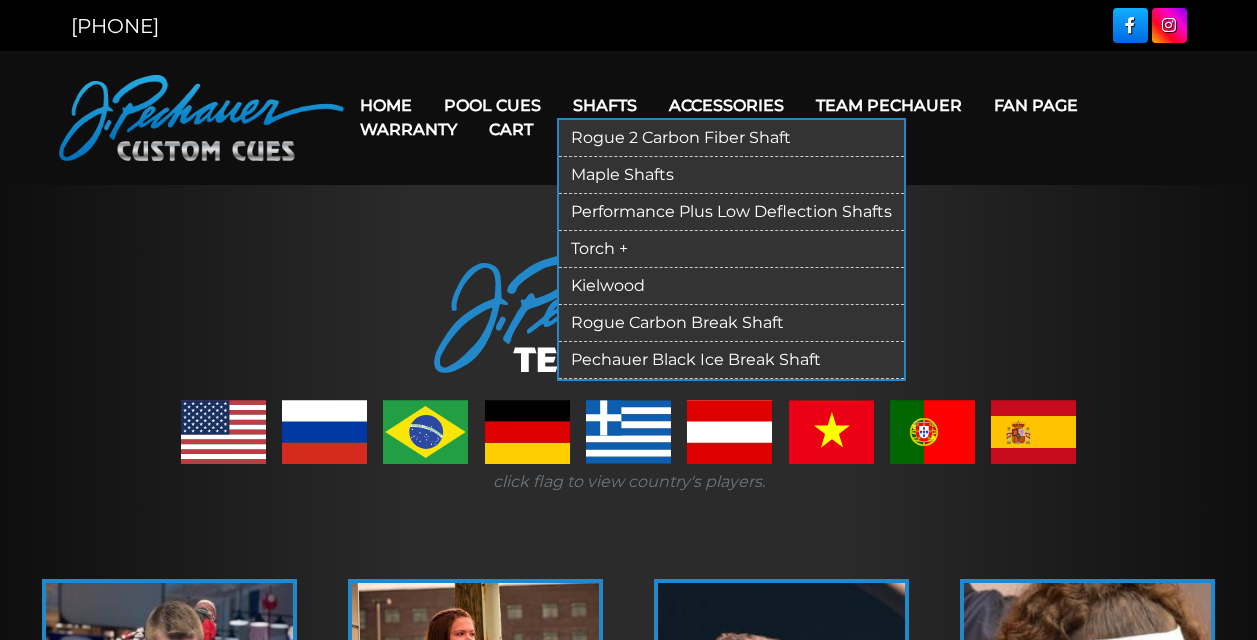 scroll, scrollTop: 0, scrollLeft: 0, axis: both 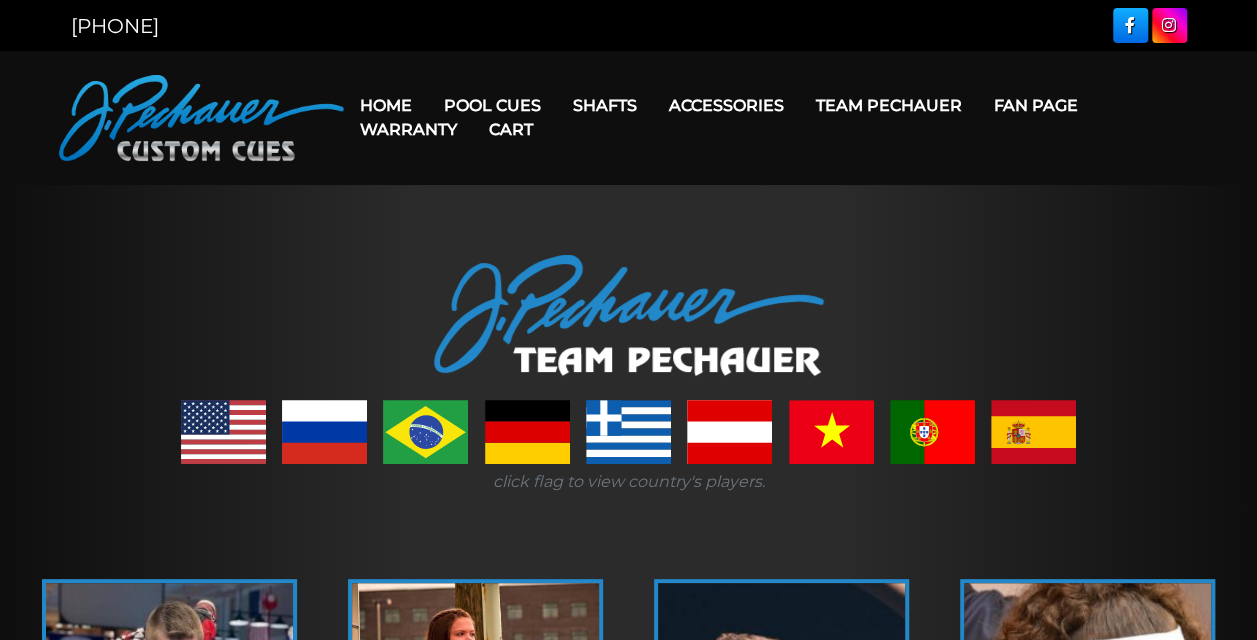 click at bounding box center [201, 118] 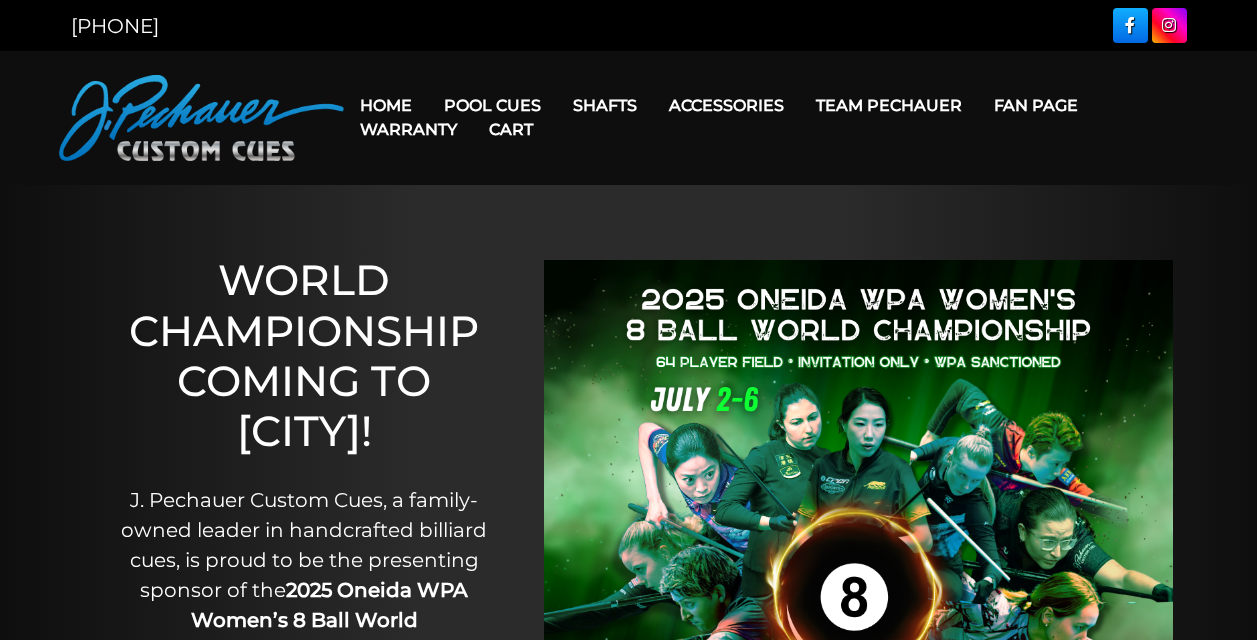 scroll, scrollTop: 0, scrollLeft: 0, axis: both 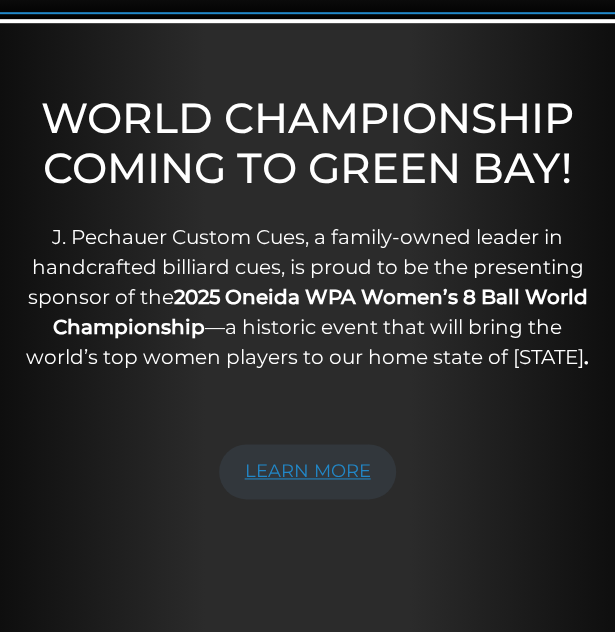 click on "LEARN MORE" at bounding box center [308, 471] 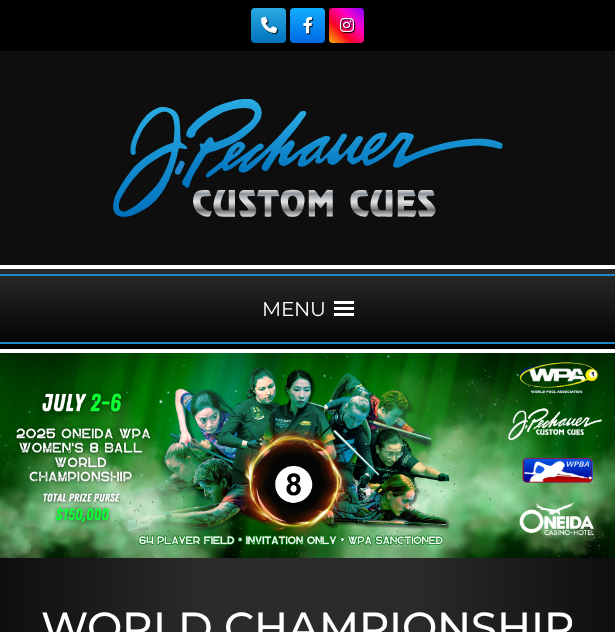 scroll, scrollTop: 0, scrollLeft: 0, axis: both 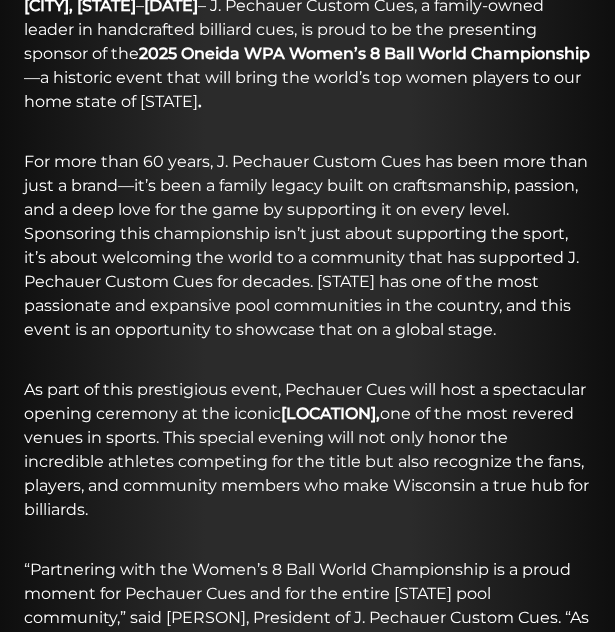 drag, startPoint x: 22, startPoint y: 159, endPoint x: 495, endPoint y: 327, distance: 501.9492 